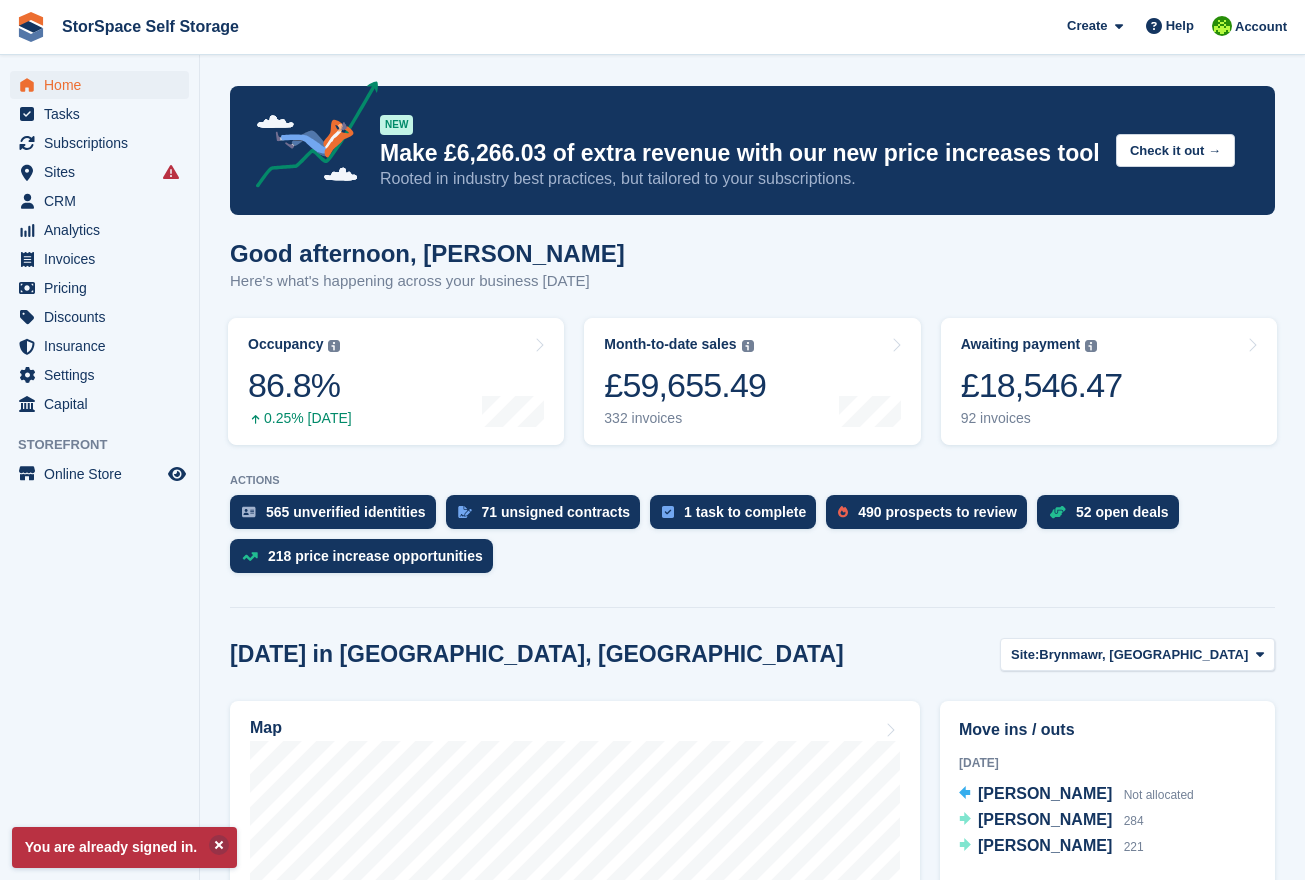 scroll, scrollTop: 0, scrollLeft: 0, axis: both 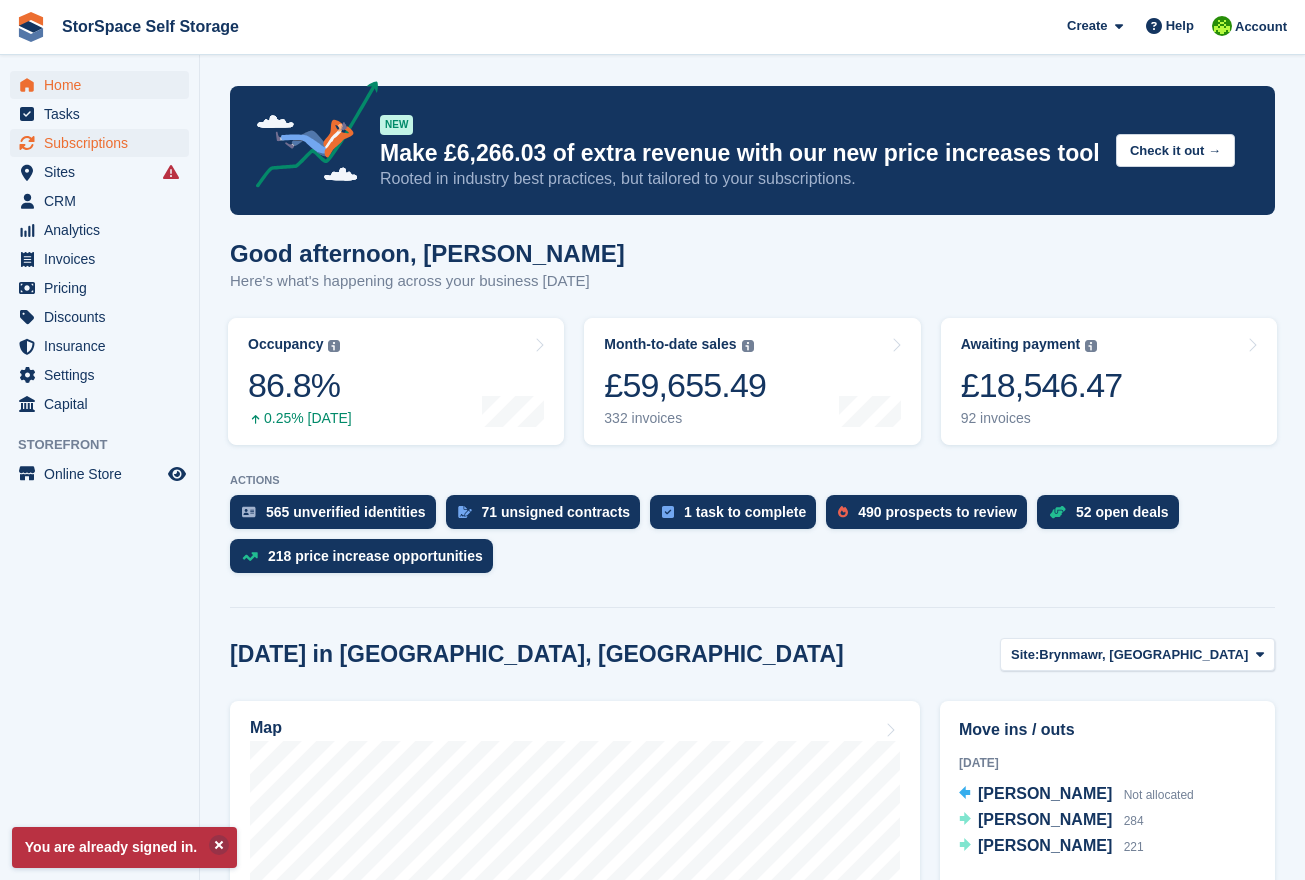 click on "Subscriptions" at bounding box center [104, 143] 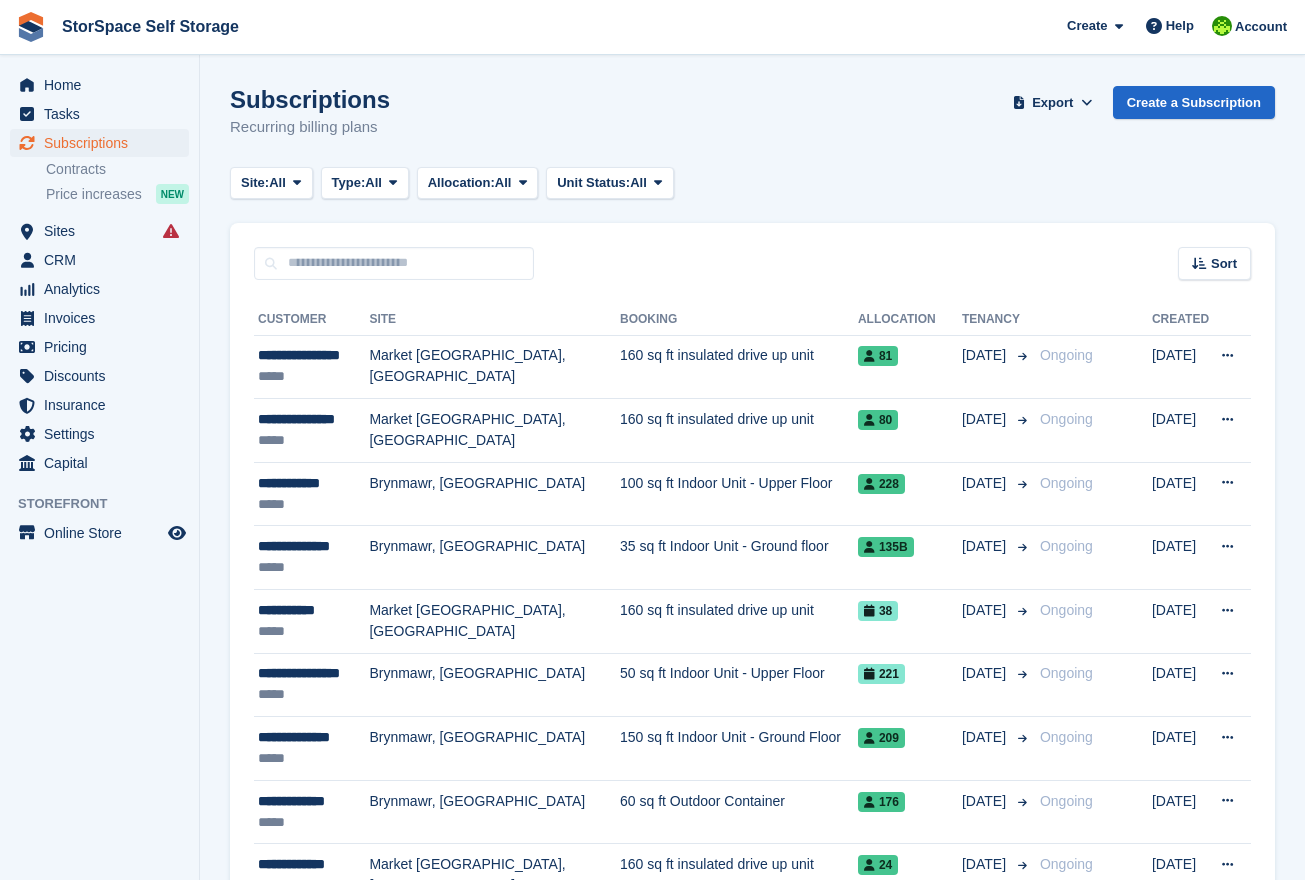 scroll, scrollTop: 0, scrollLeft: 0, axis: both 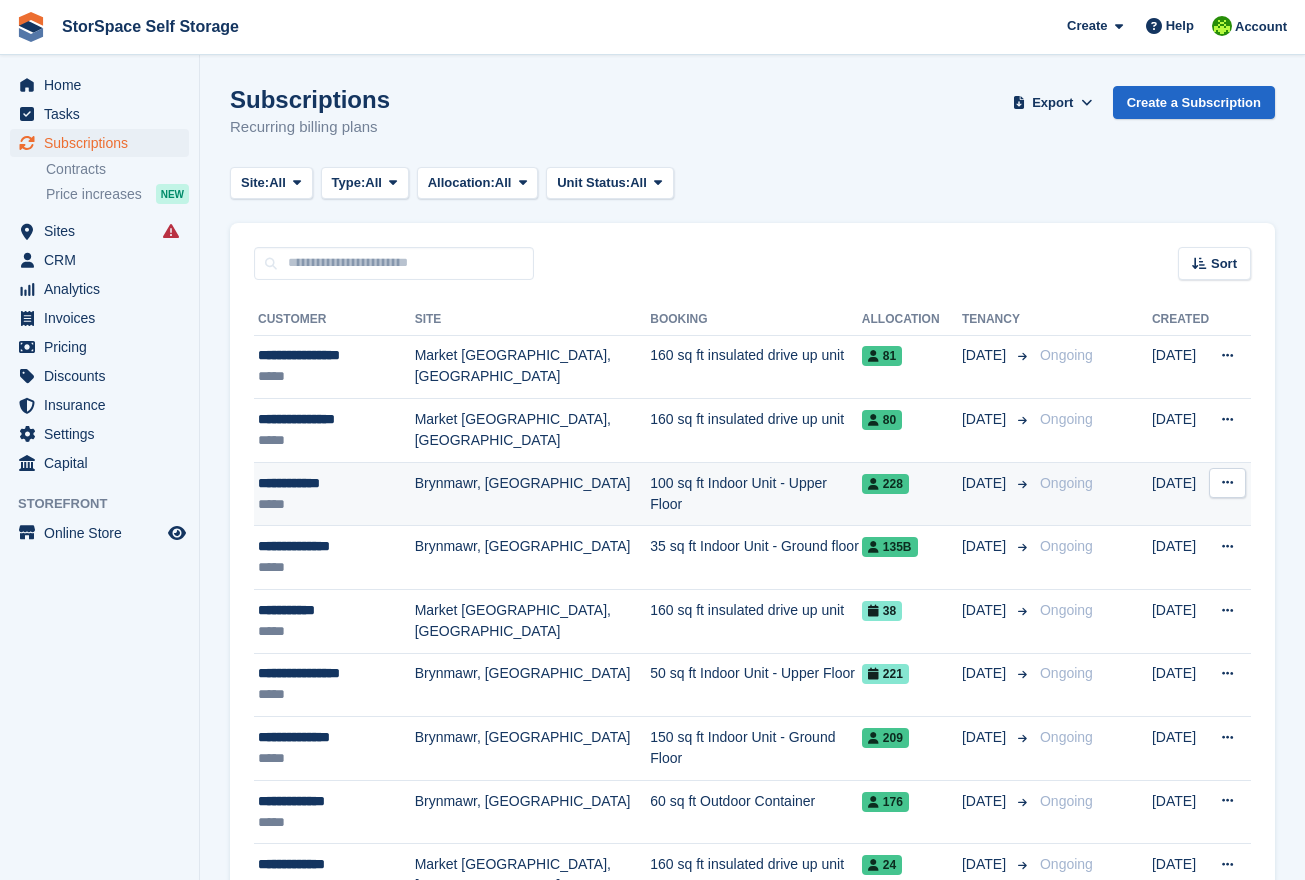 click on "*****" at bounding box center [336, 504] 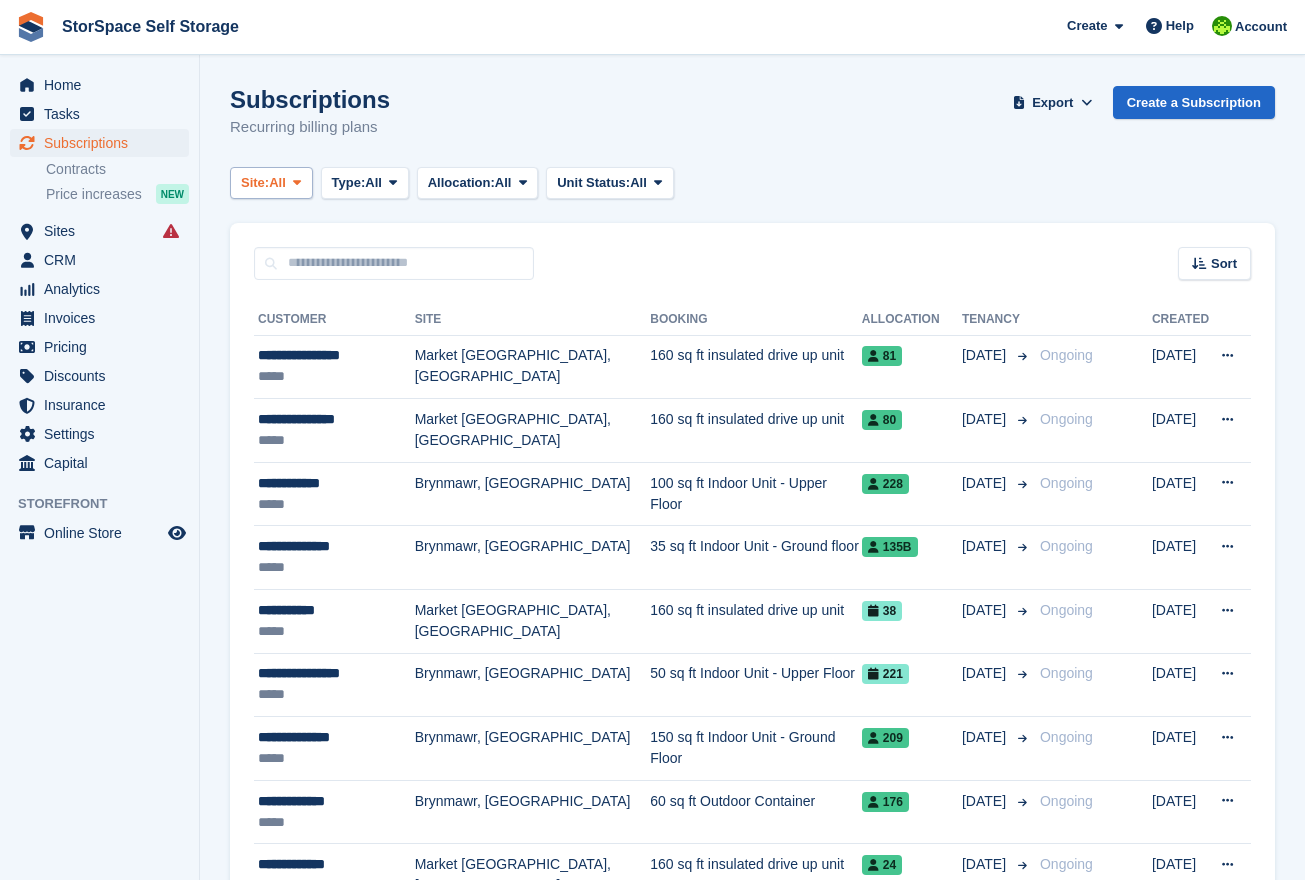 click at bounding box center (297, 182) 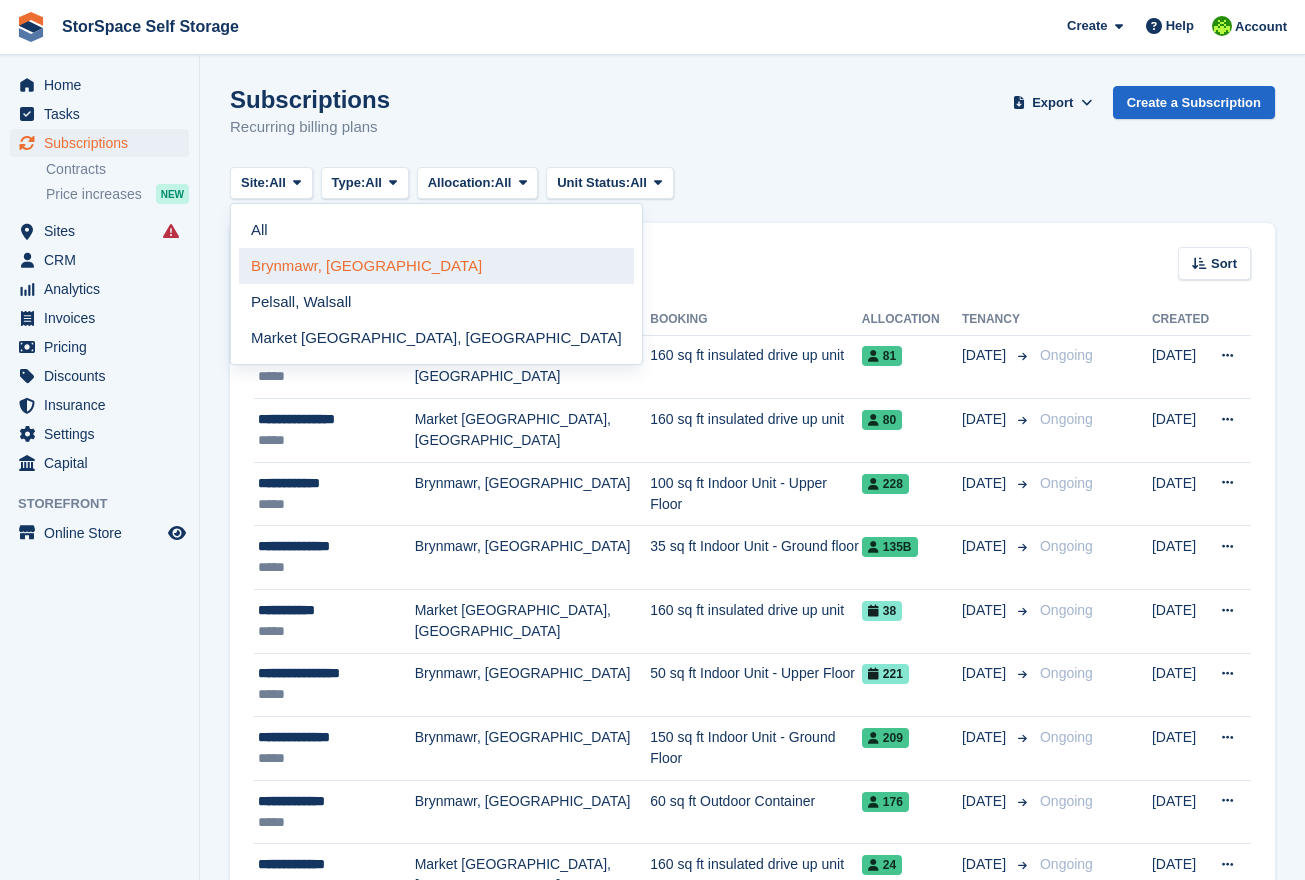click on "Brynmawr, [GEOGRAPHIC_DATA]" at bounding box center (436, 266) 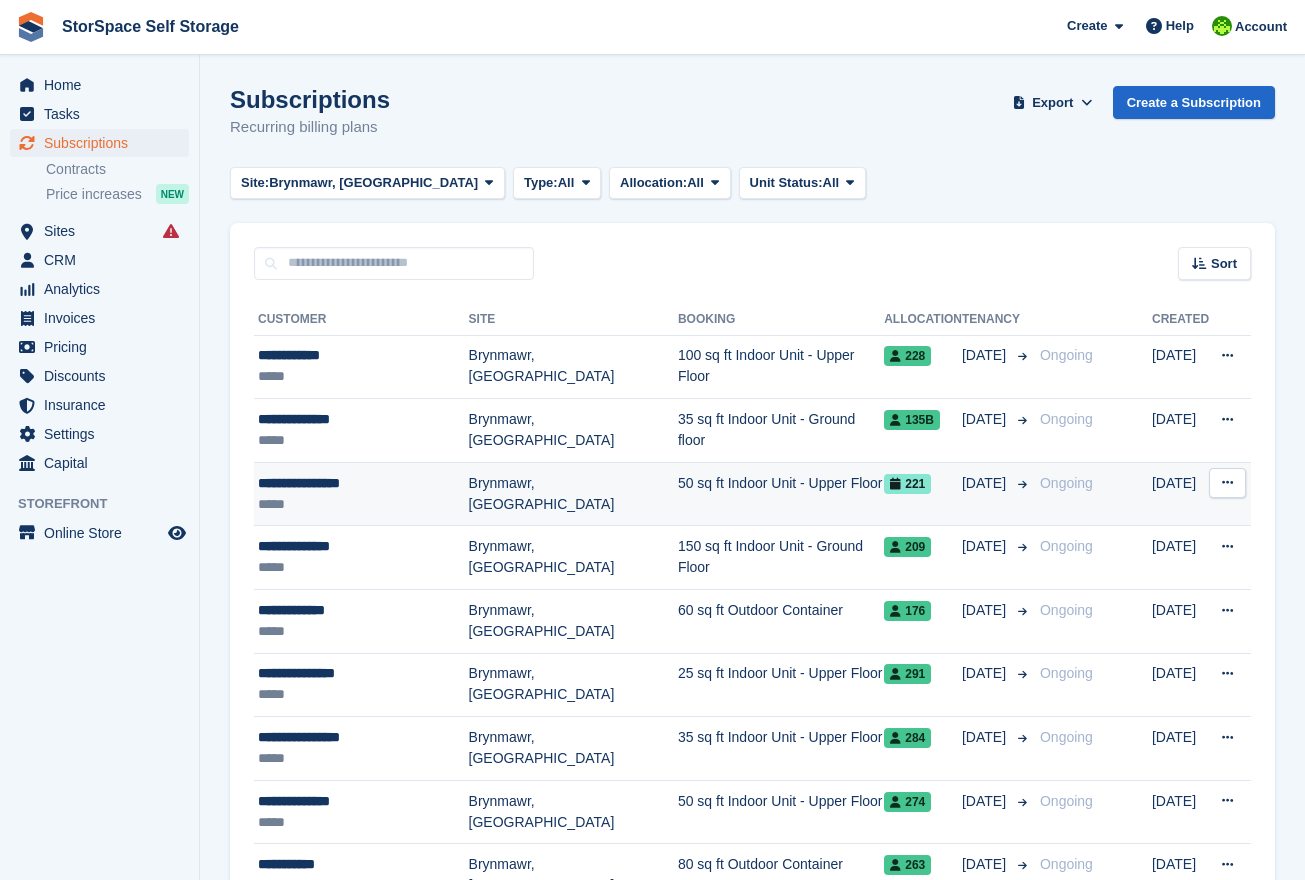 click on "**********" at bounding box center [363, 483] 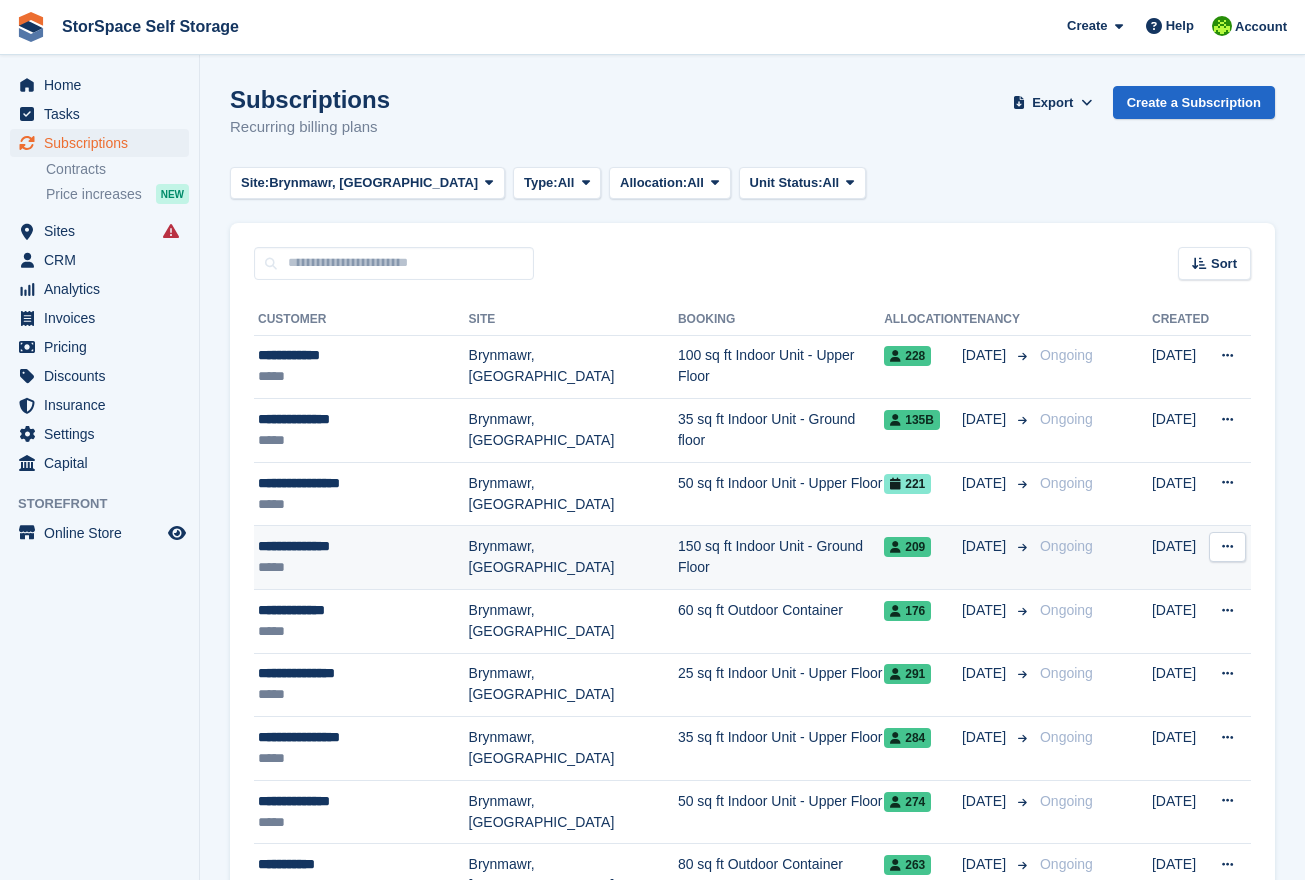 click on "**********" at bounding box center [363, 546] 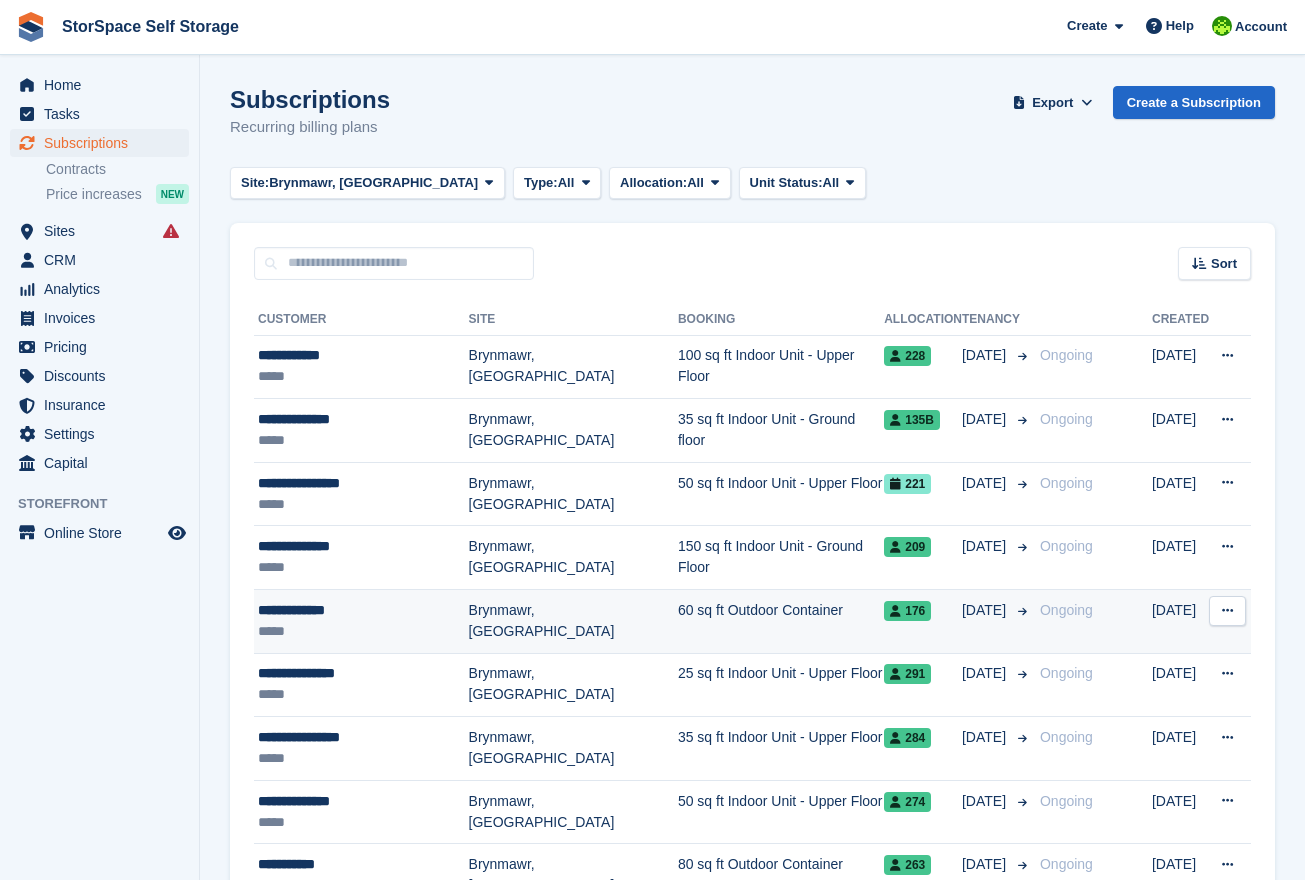 click on "**********" at bounding box center [363, 610] 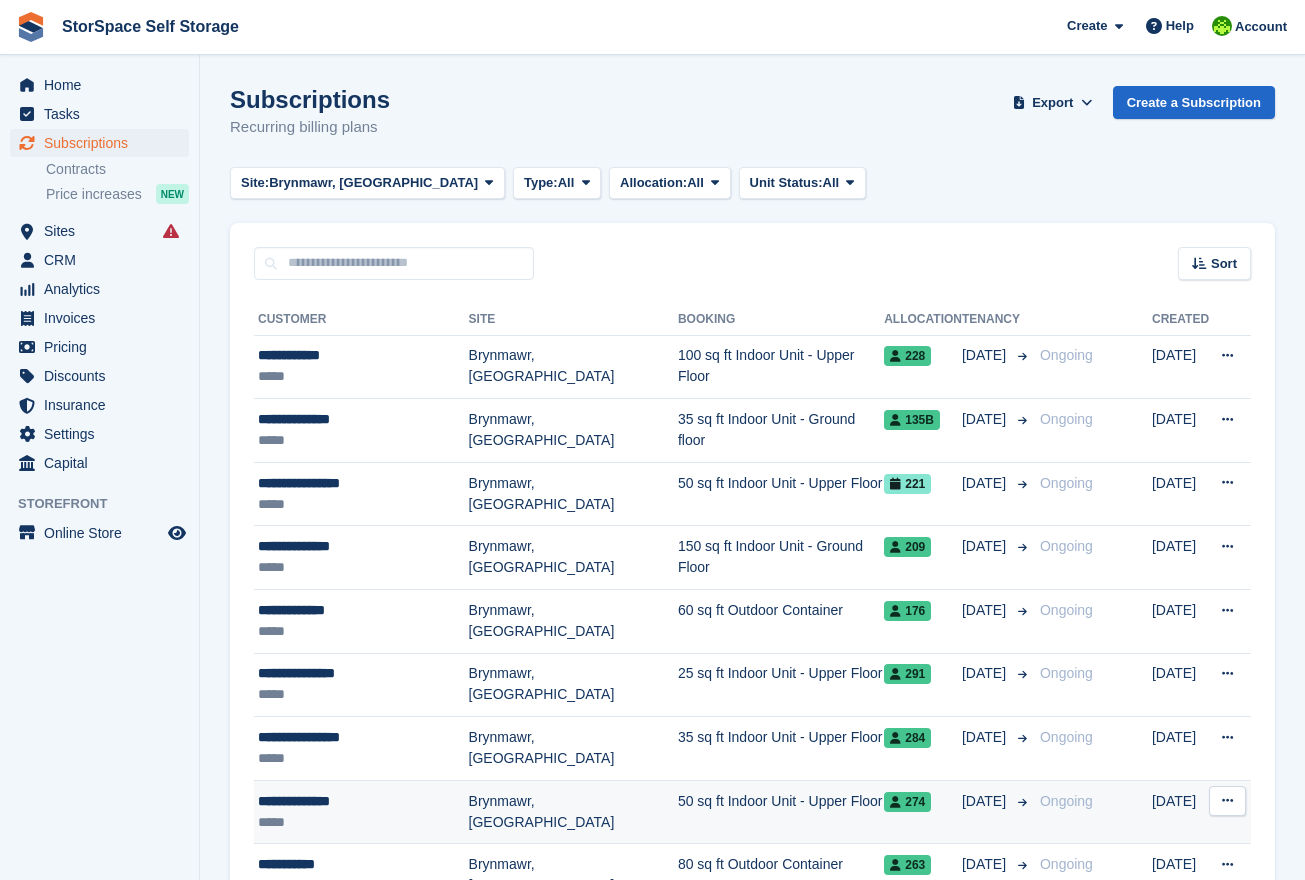 click on "**********" at bounding box center (363, 801) 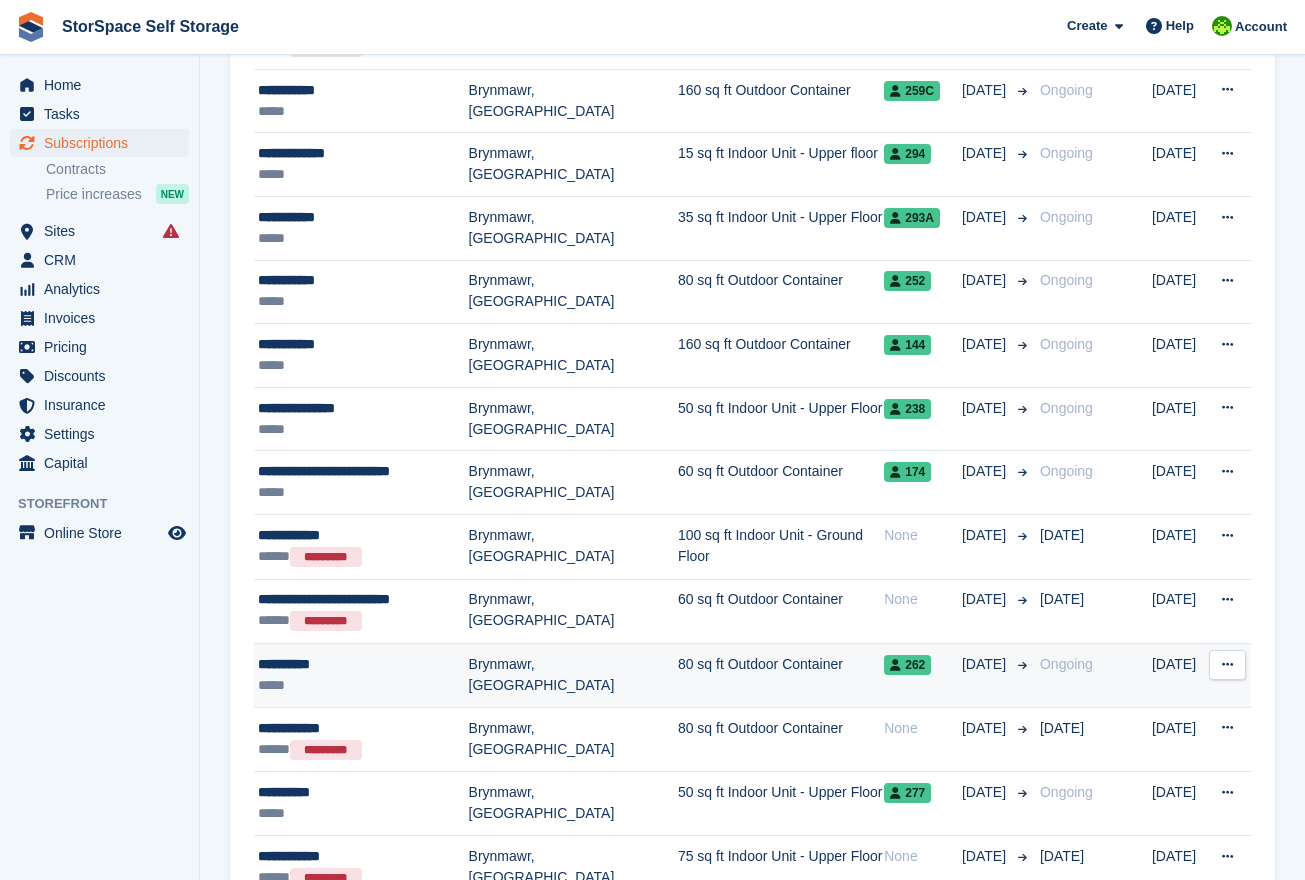 scroll, scrollTop: 2684, scrollLeft: 0, axis: vertical 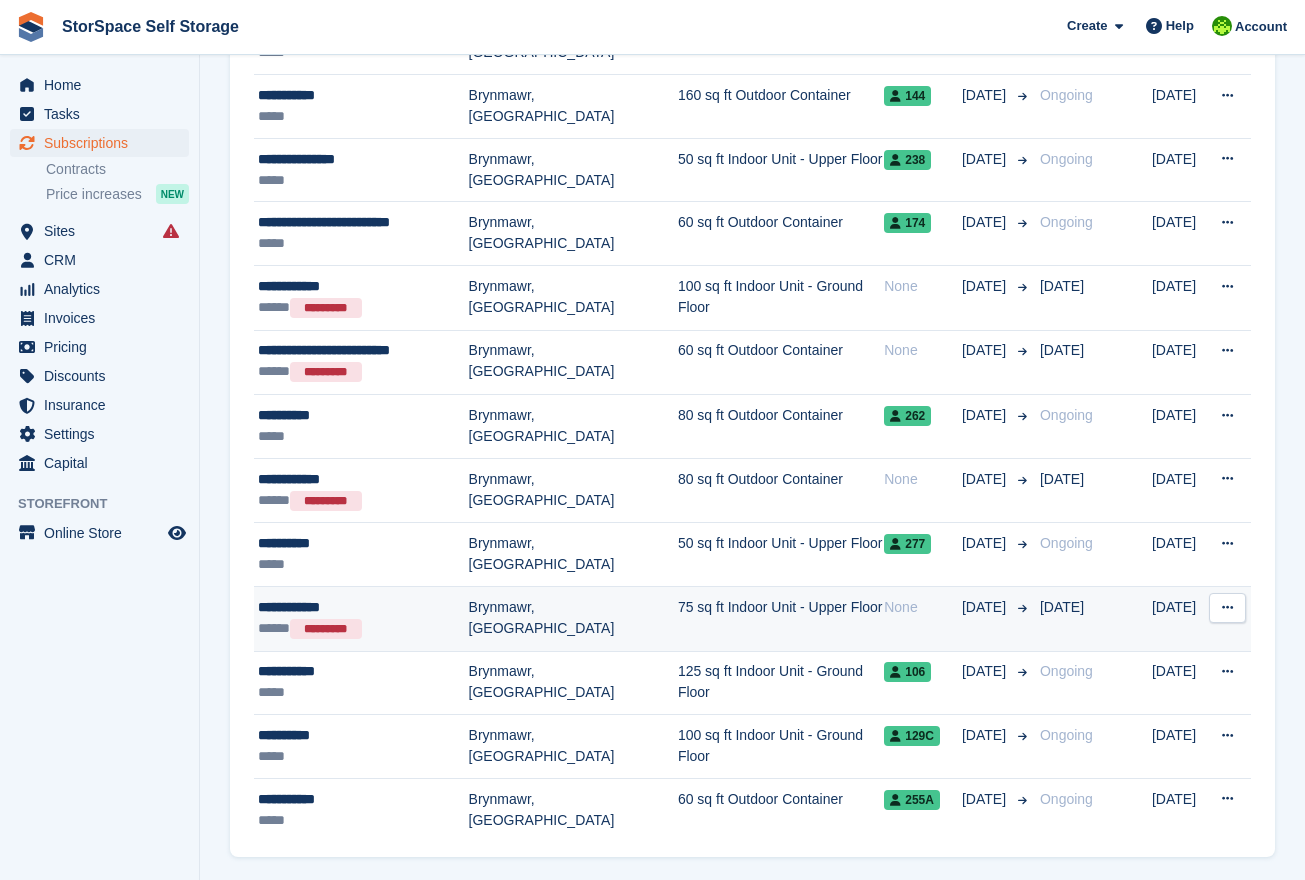 click on "***** *********" at bounding box center (363, 629) 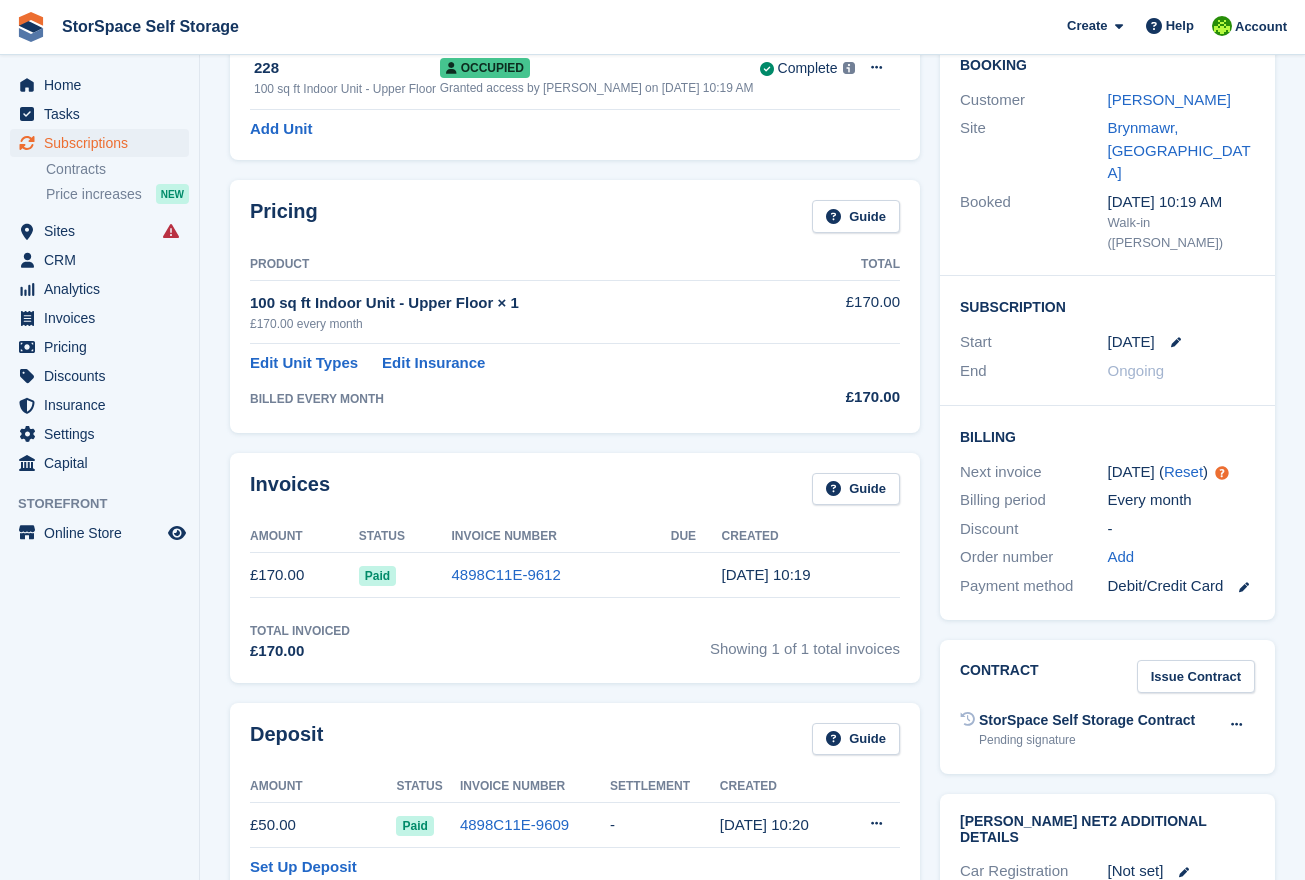 scroll, scrollTop: 0, scrollLeft: 0, axis: both 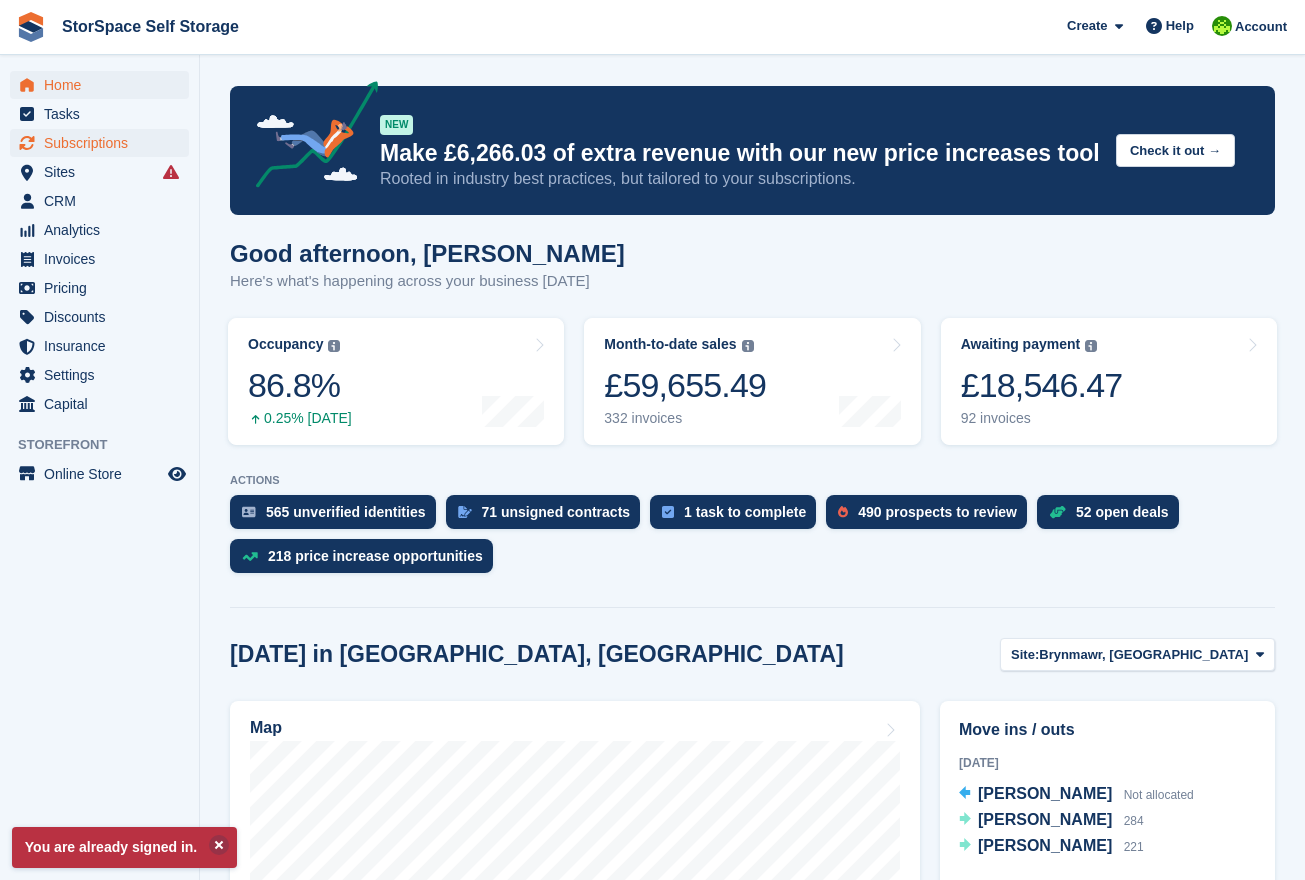 click on "Subscriptions" at bounding box center [104, 143] 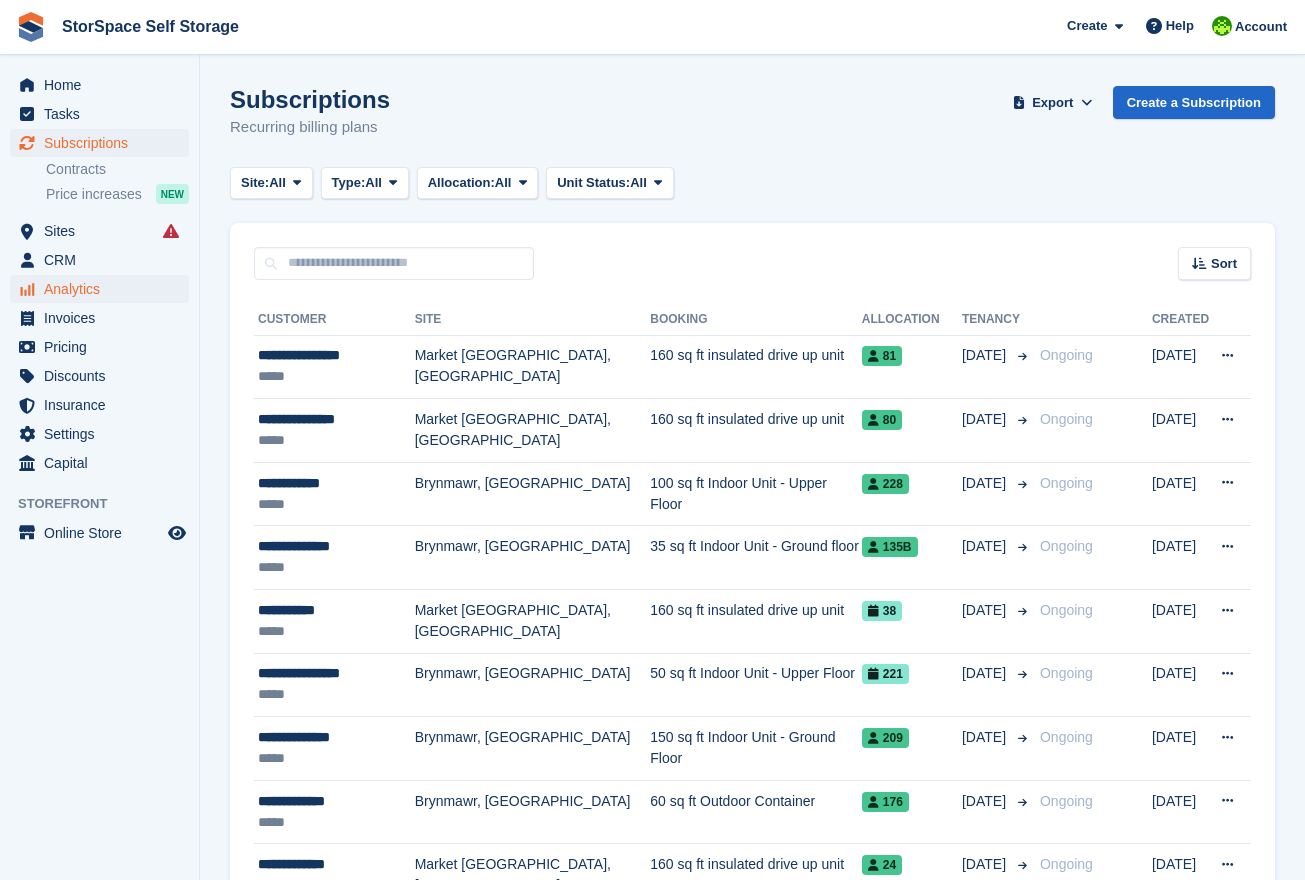 scroll, scrollTop: 0, scrollLeft: 0, axis: both 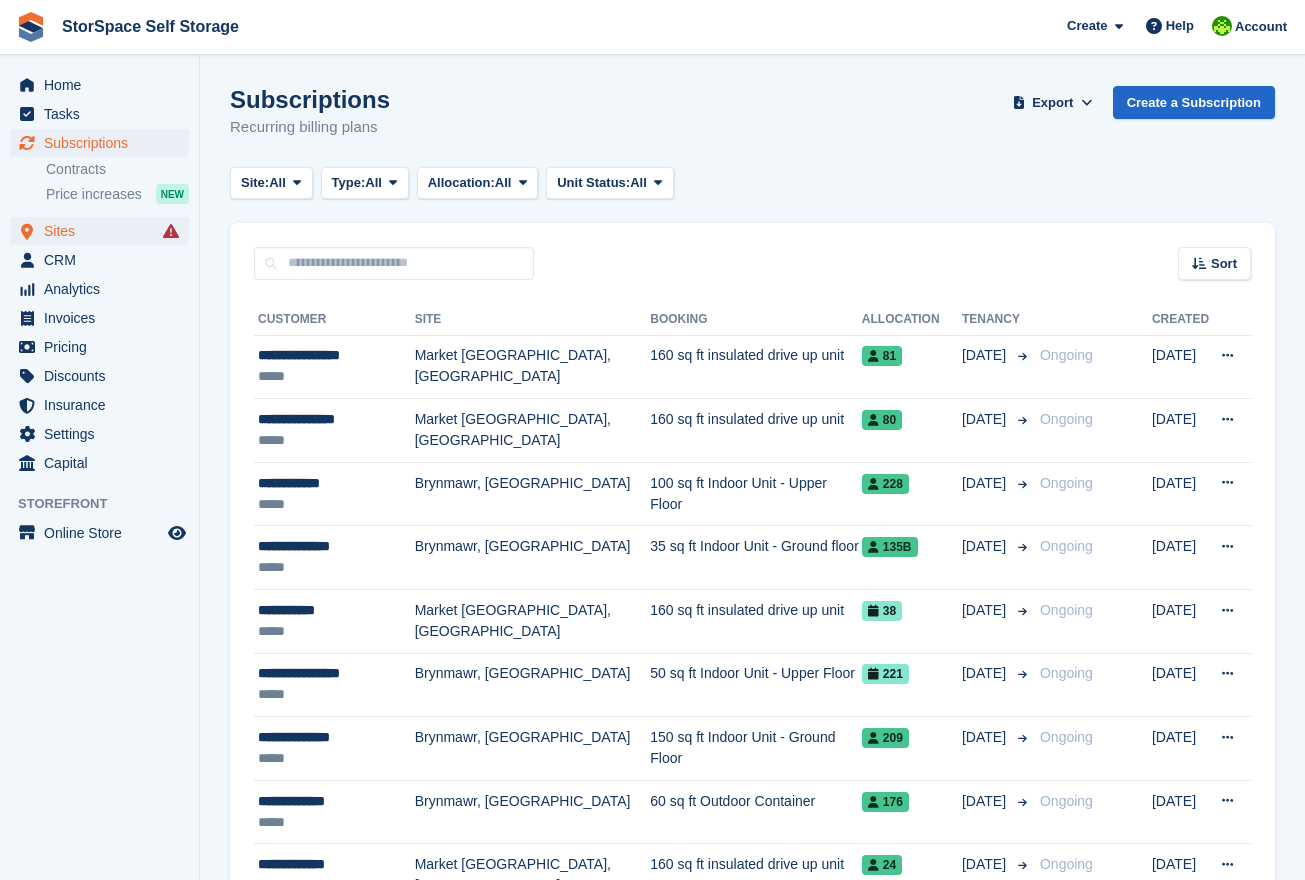 click on "Sites" at bounding box center [104, 231] 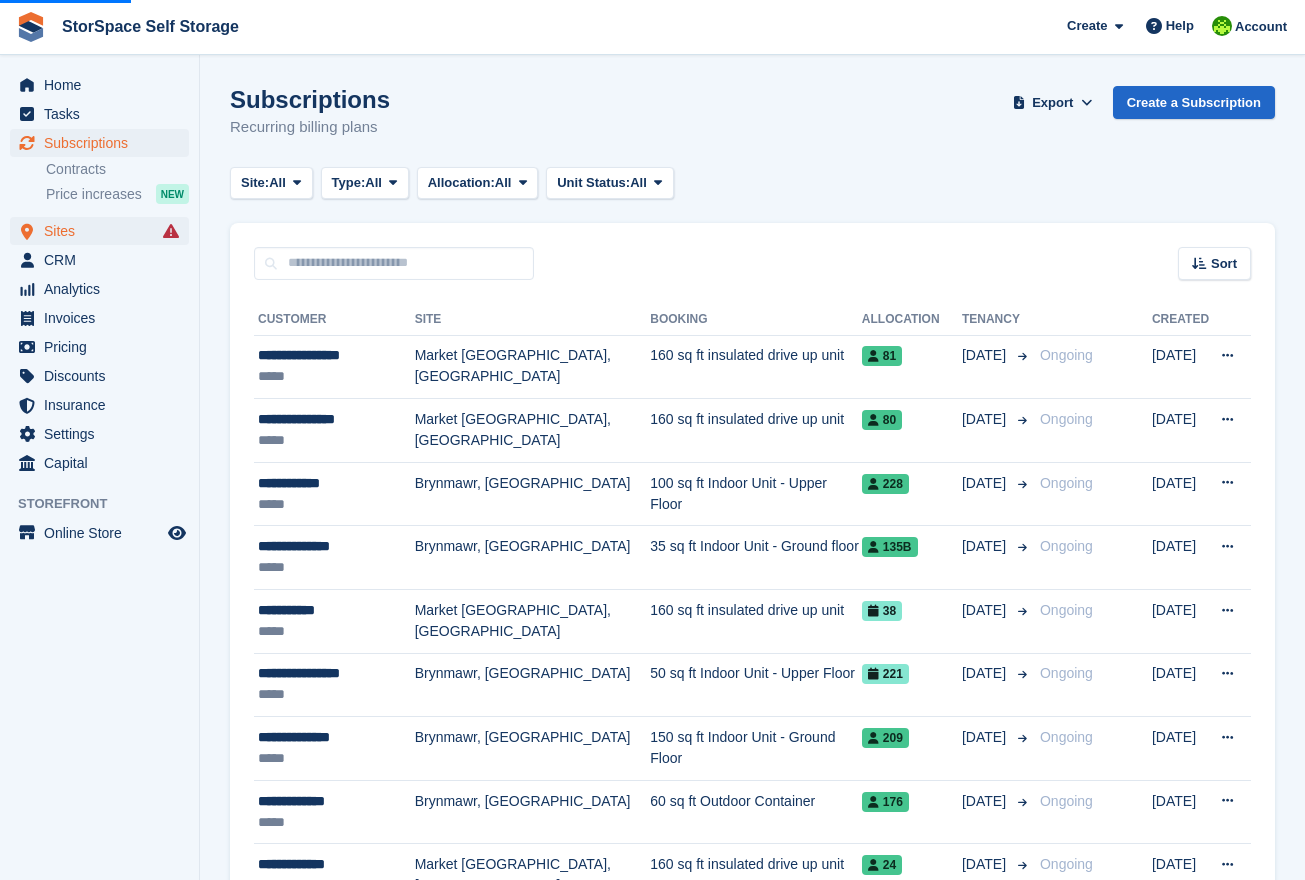 click on "Sites" at bounding box center (104, 231) 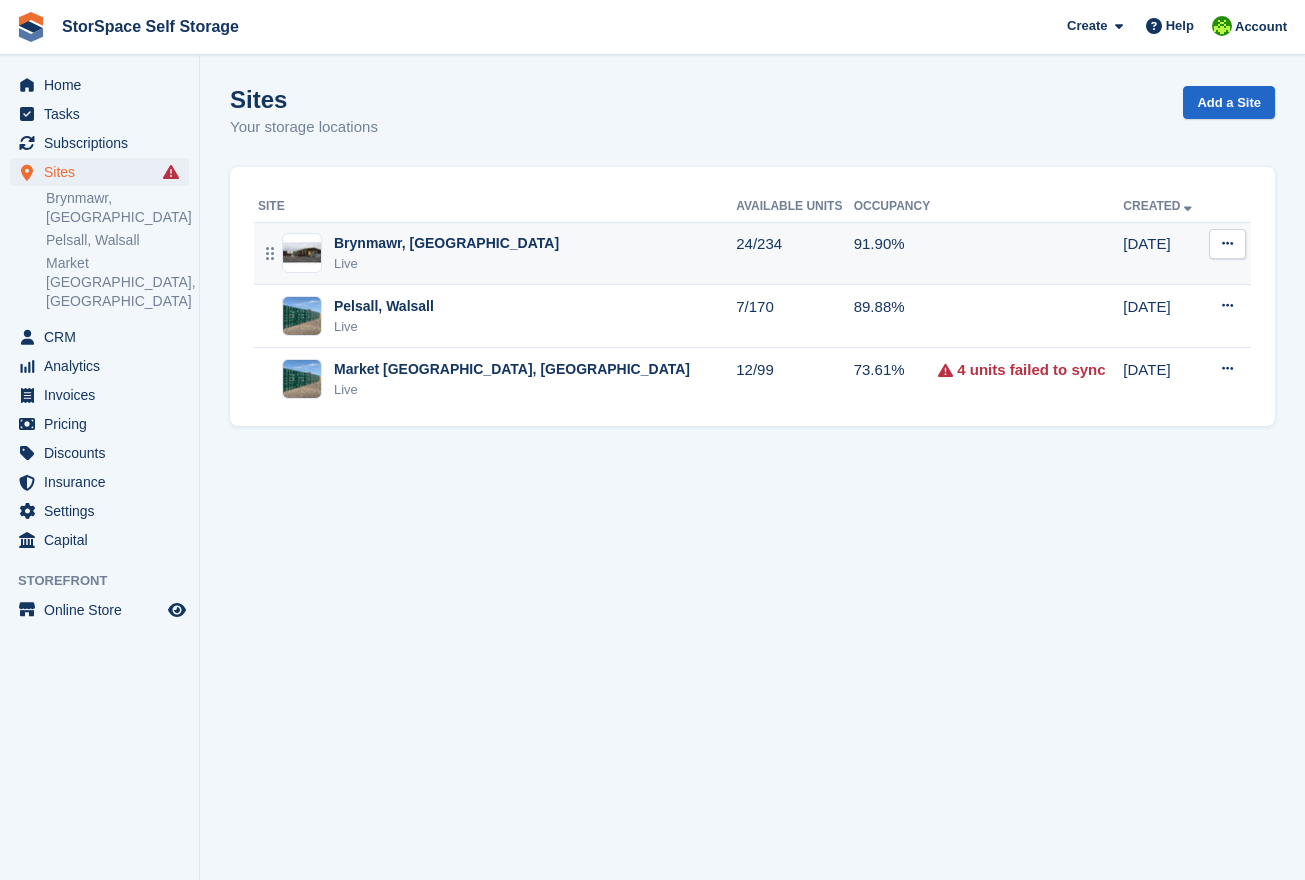 click at bounding box center [302, 253] 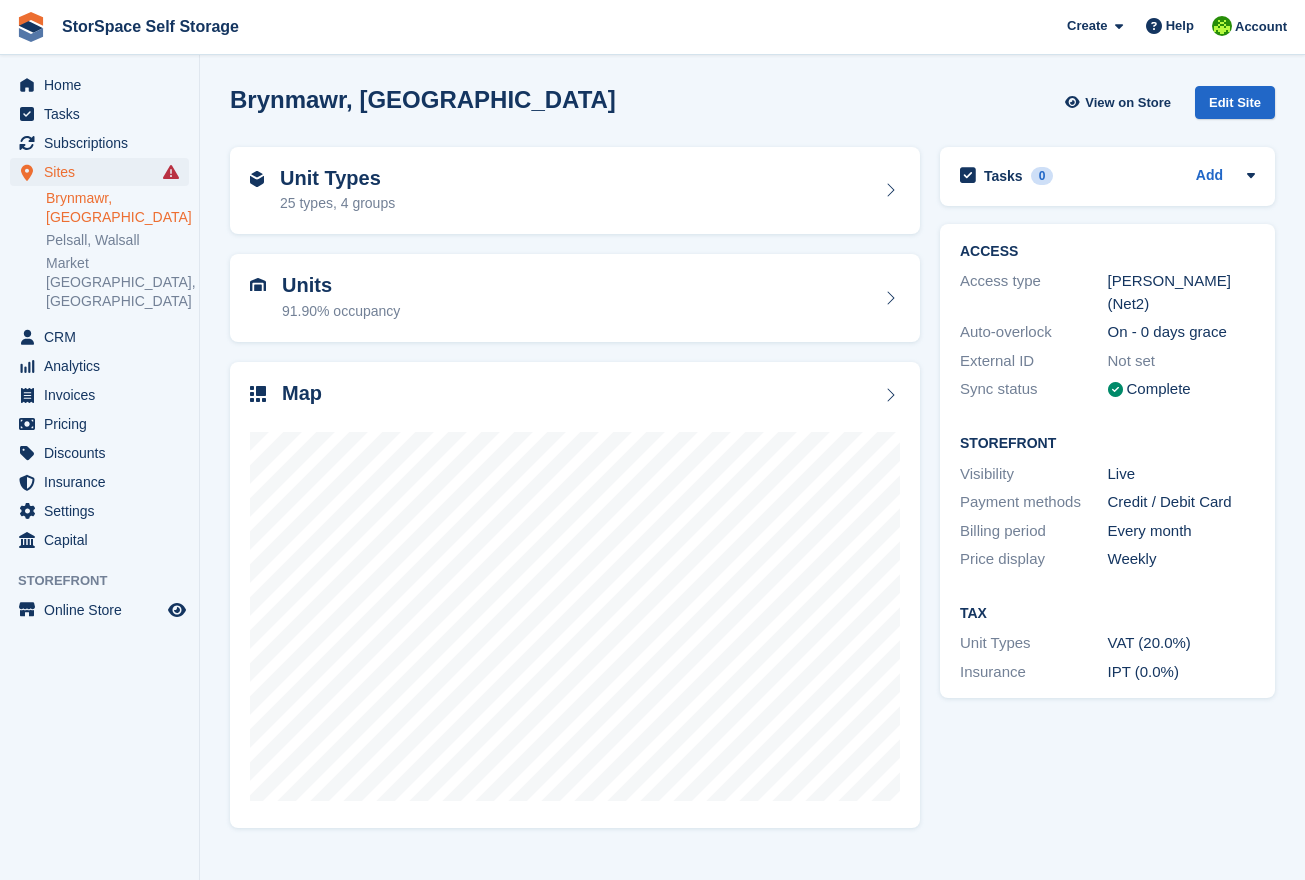 scroll, scrollTop: 0, scrollLeft: 0, axis: both 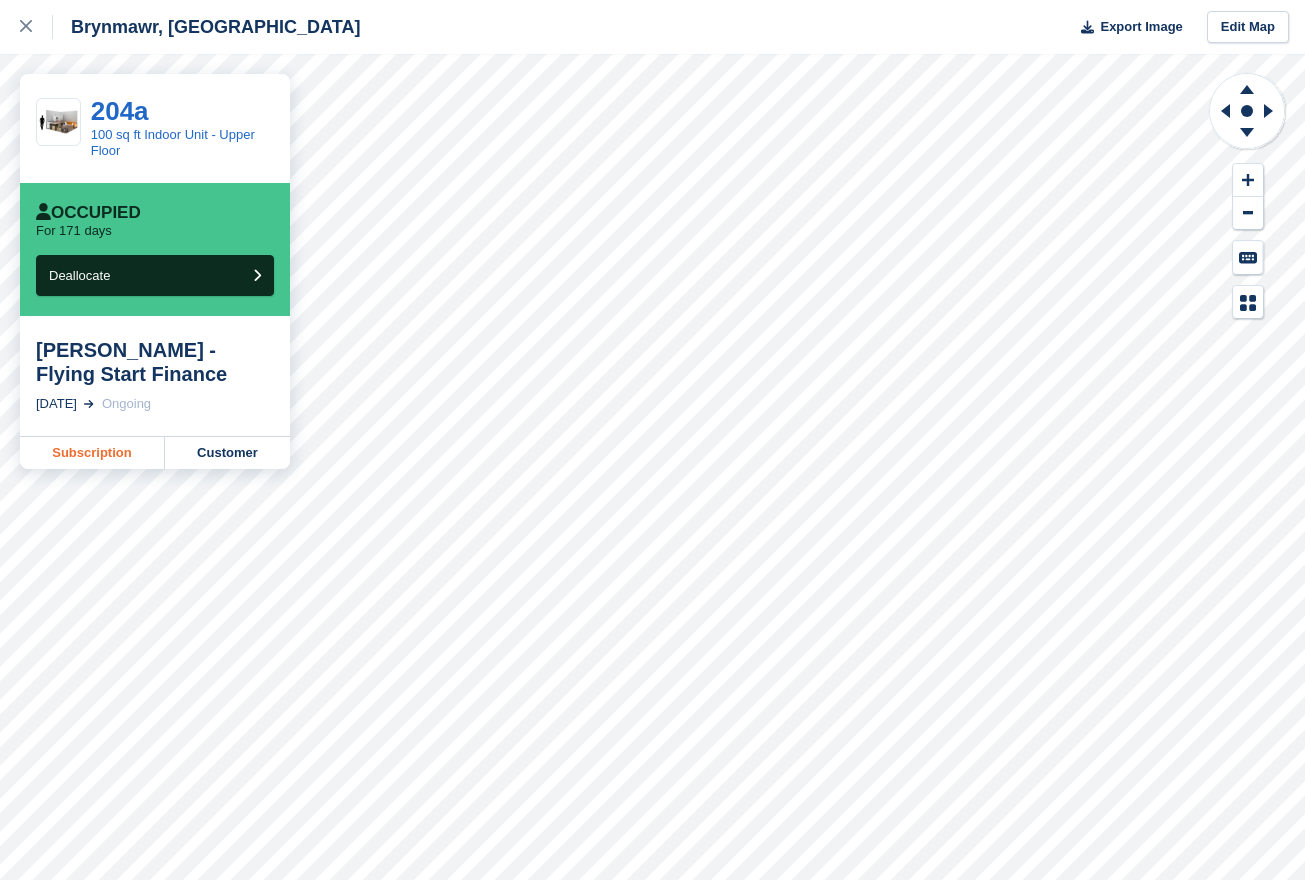 click on "Subscription" at bounding box center [92, 453] 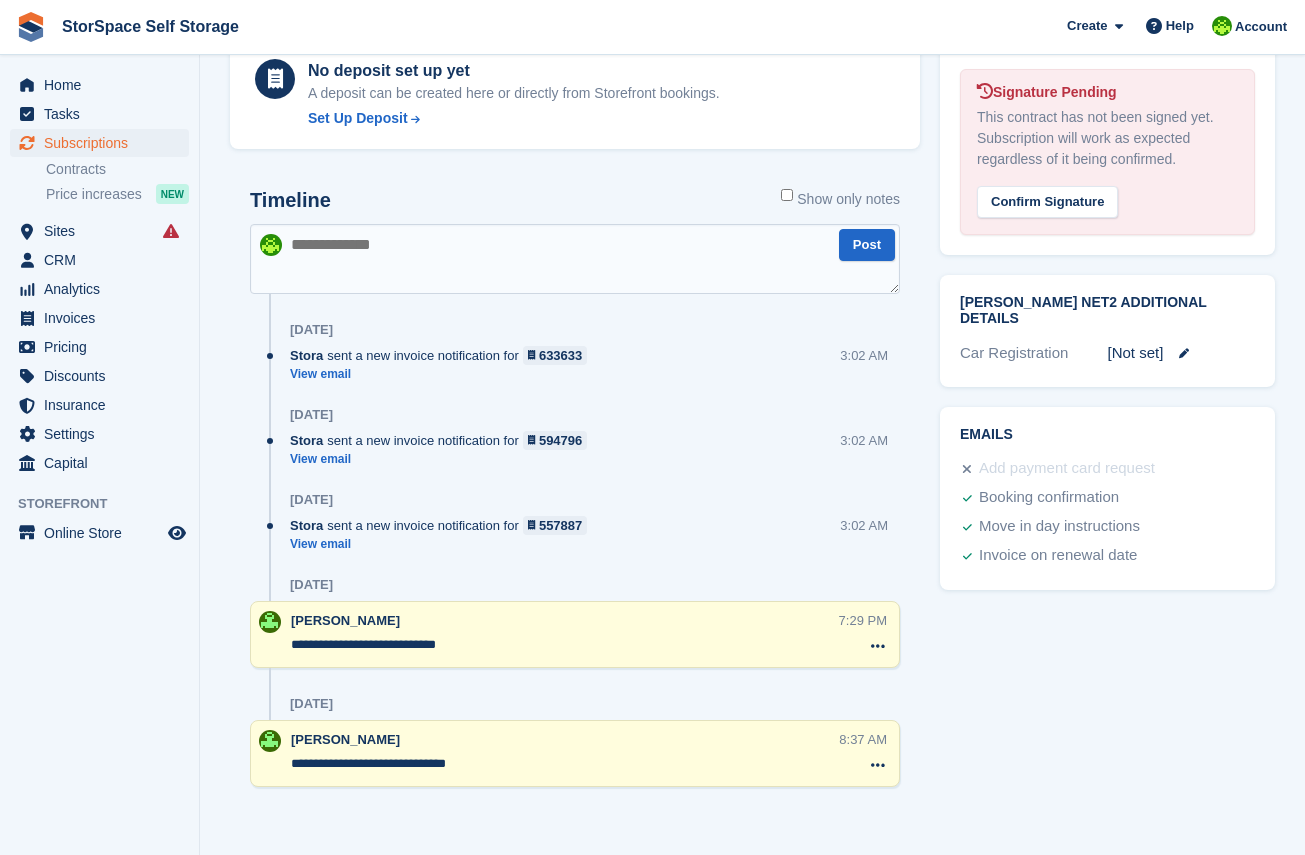 scroll, scrollTop: 0, scrollLeft: 0, axis: both 